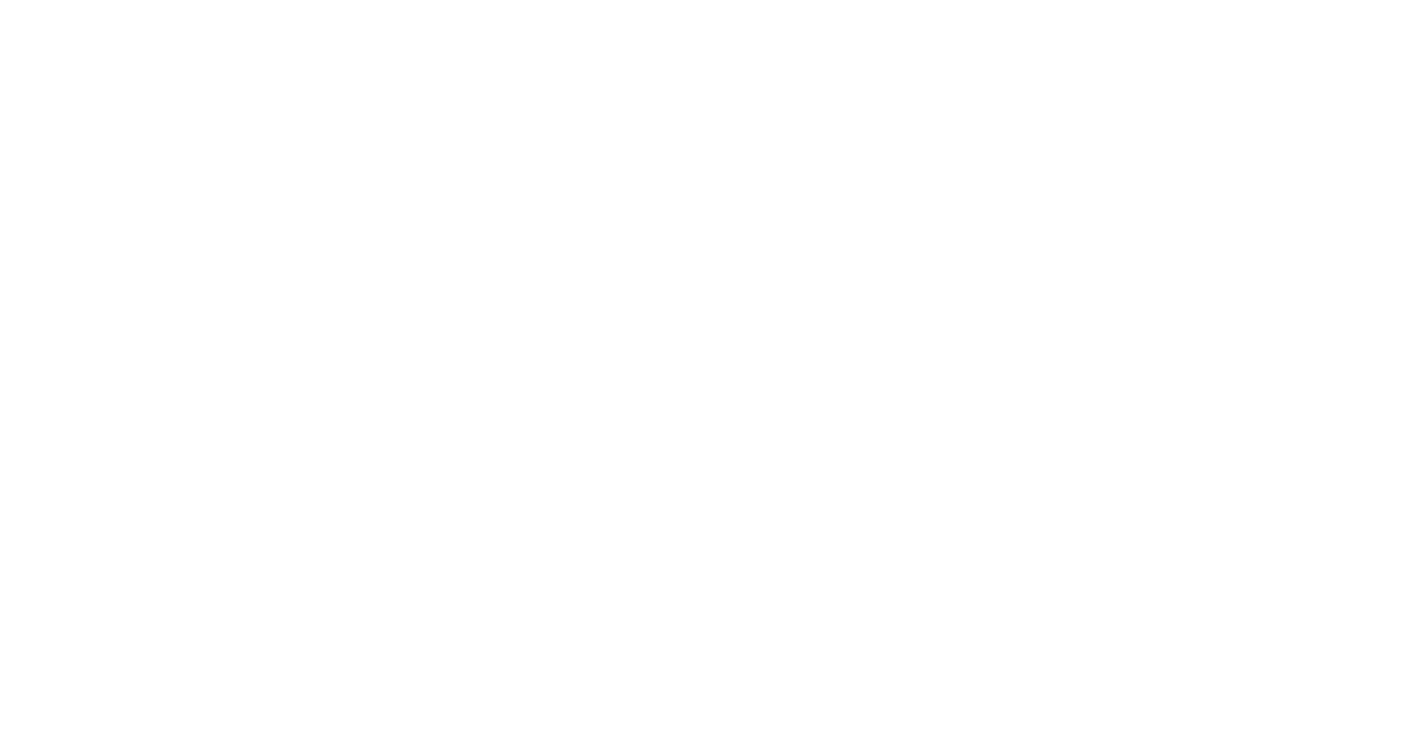 scroll, scrollTop: 0, scrollLeft: 0, axis: both 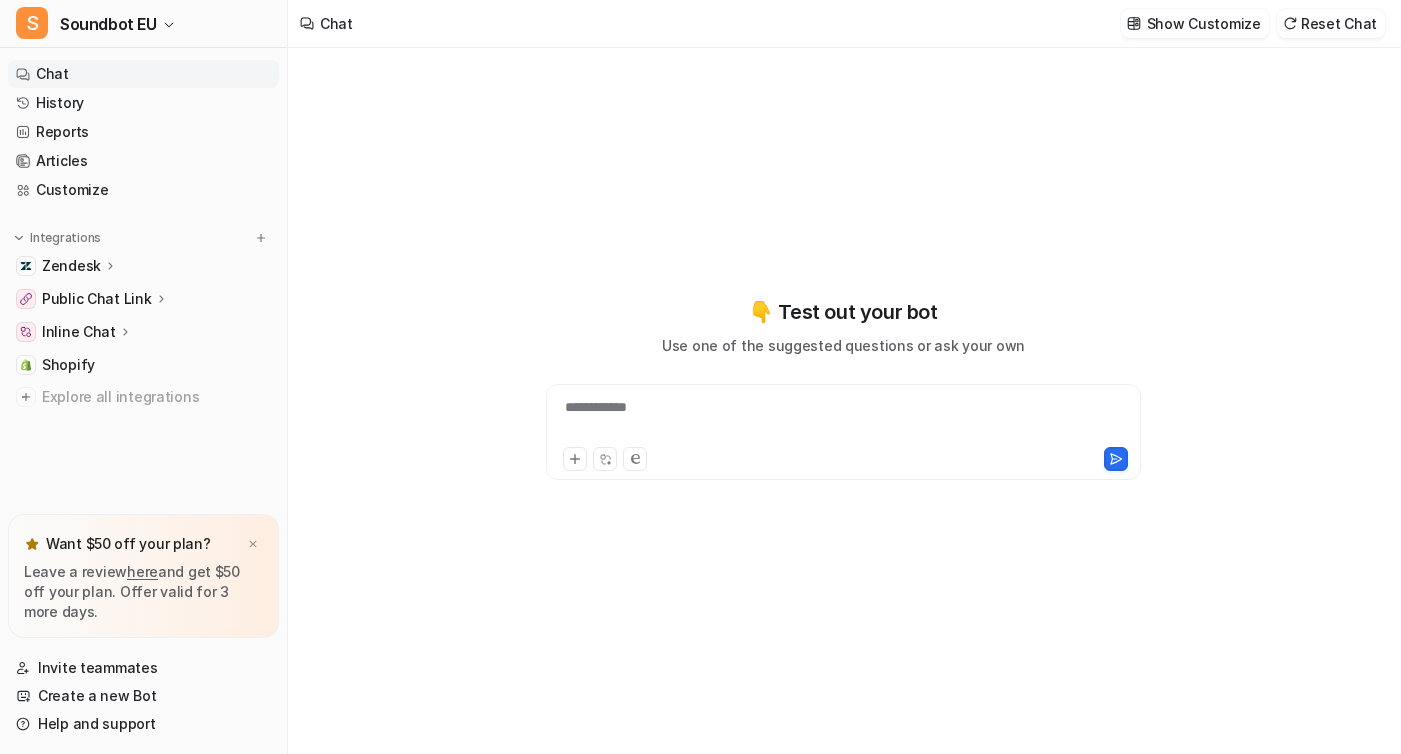type on "**********" 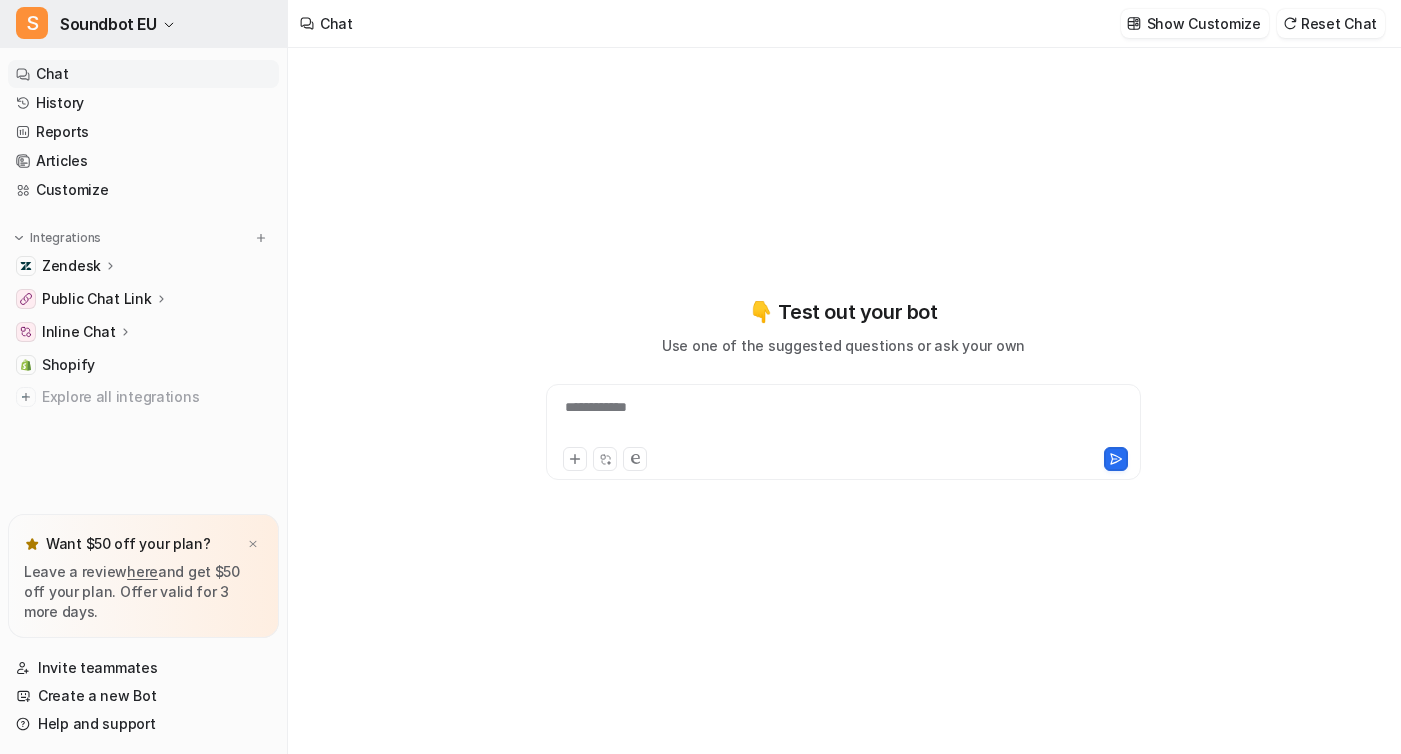 click on "S Soundbot EU" at bounding box center [143, 24] 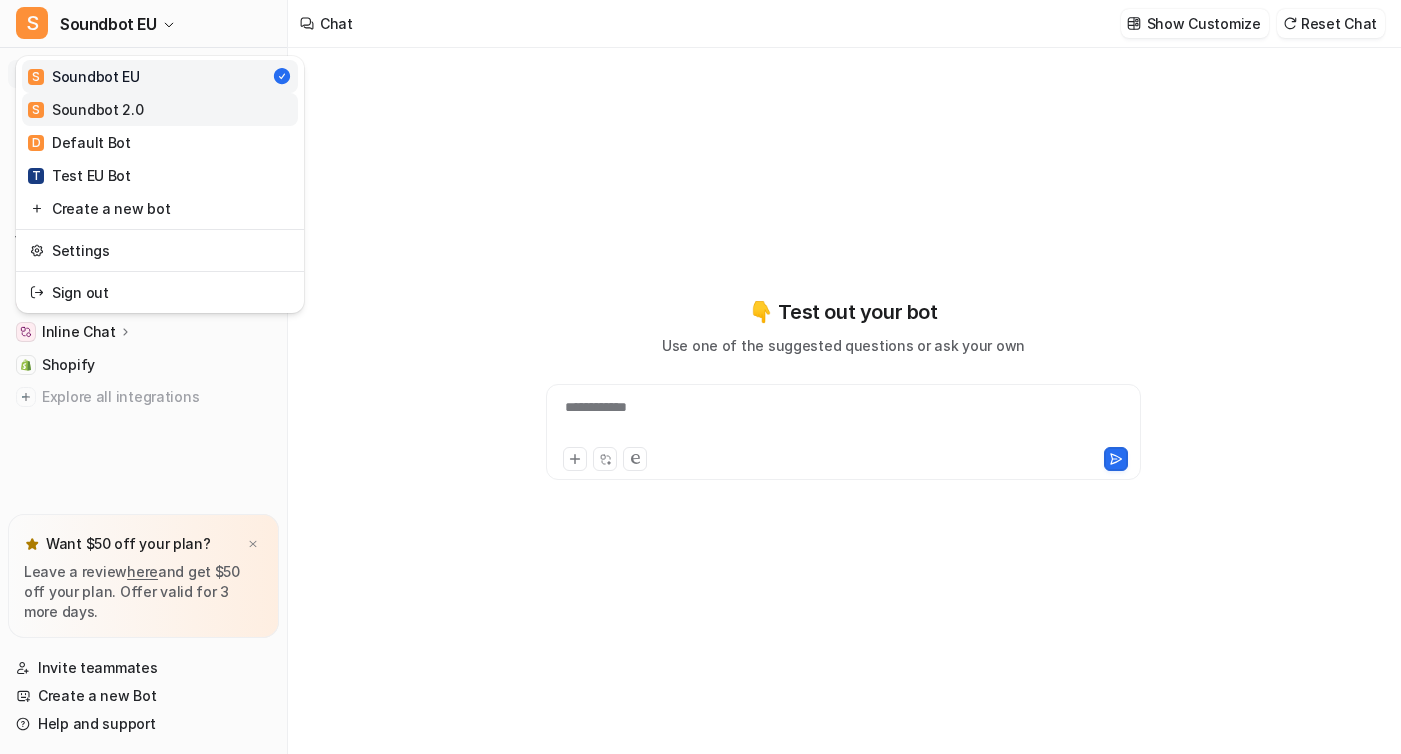 click on "S   Soundbot 2.0" at bounding box center [86, 109] 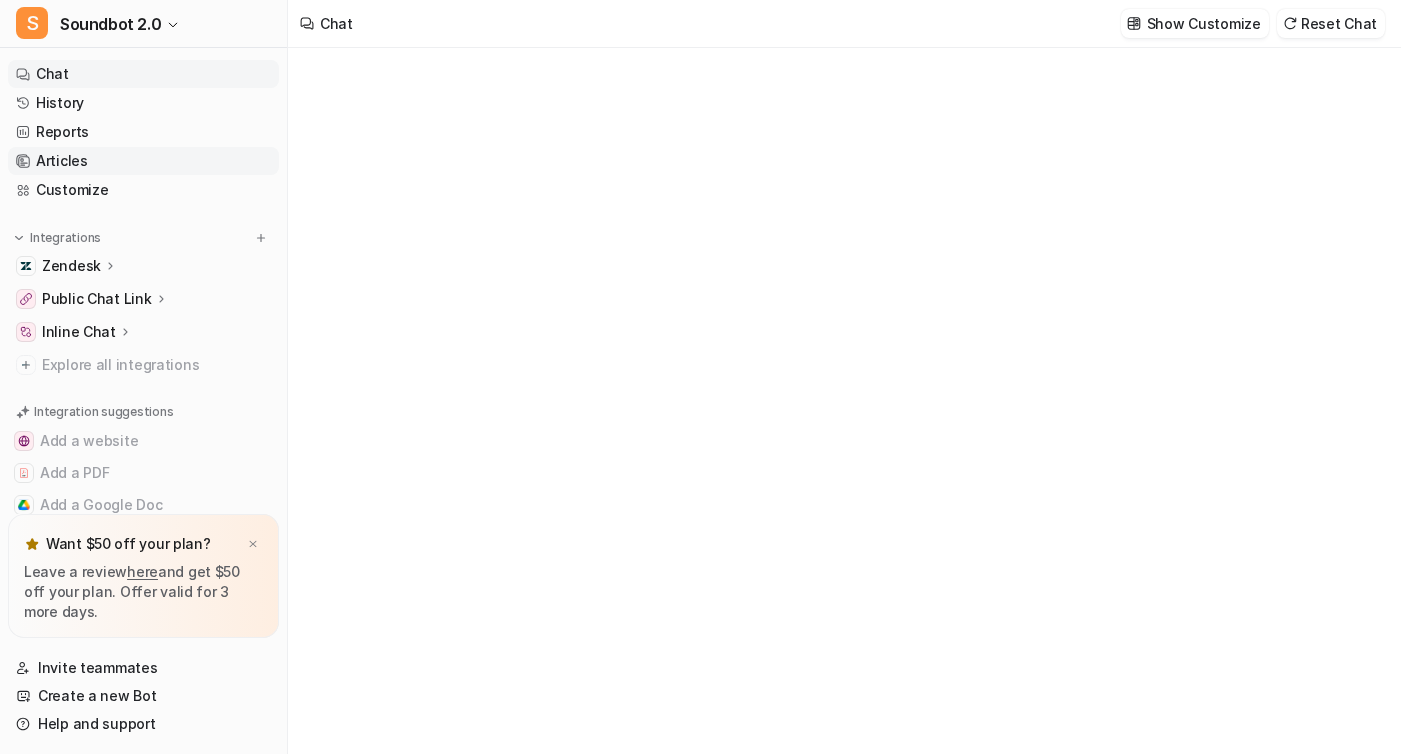 type 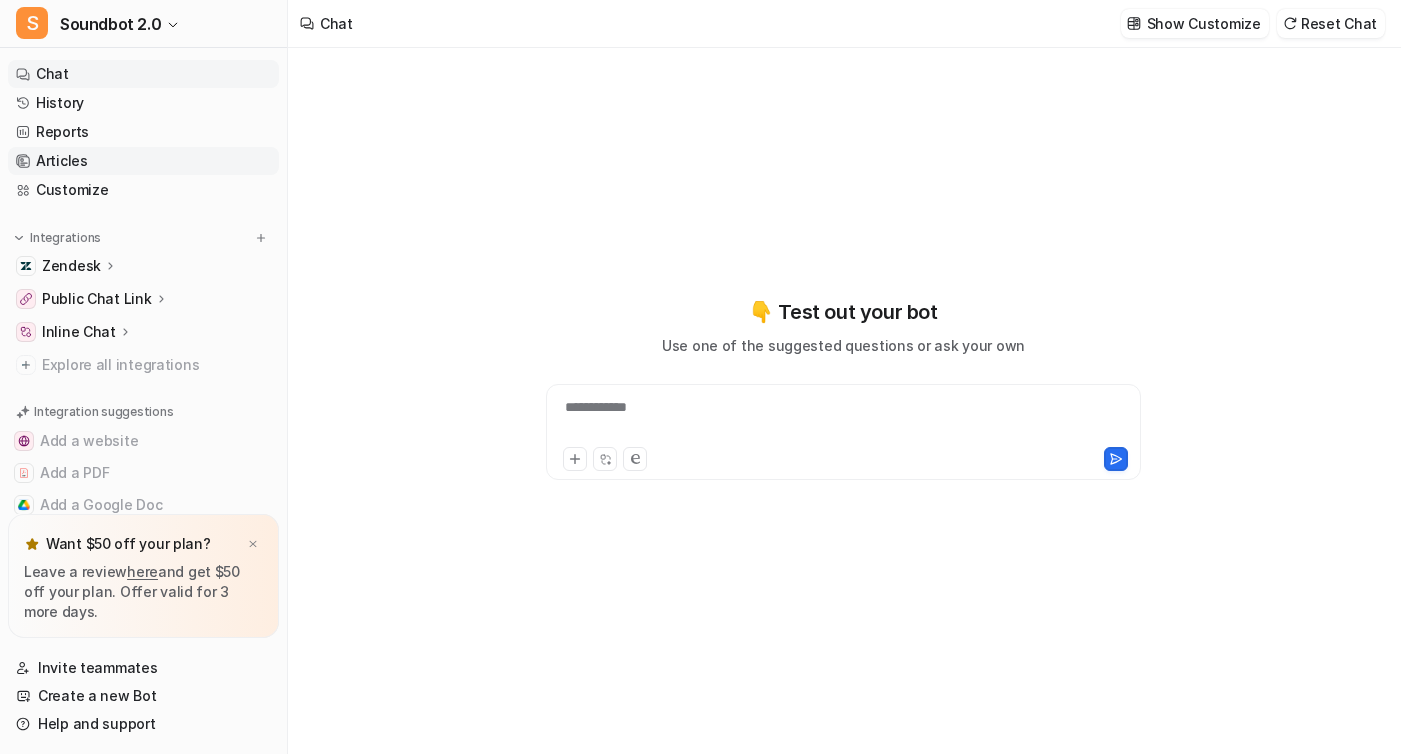 type on "**********" 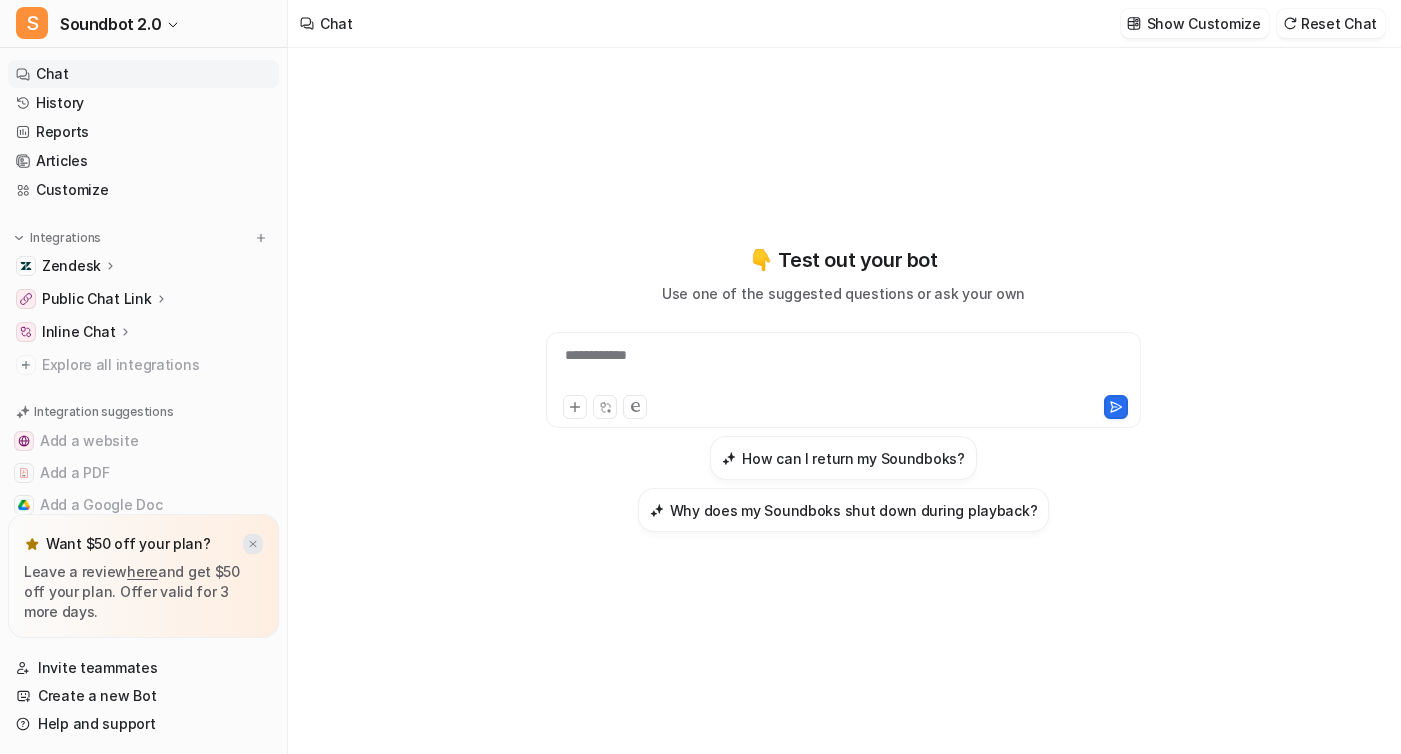 click at bounding box center [253, 544] 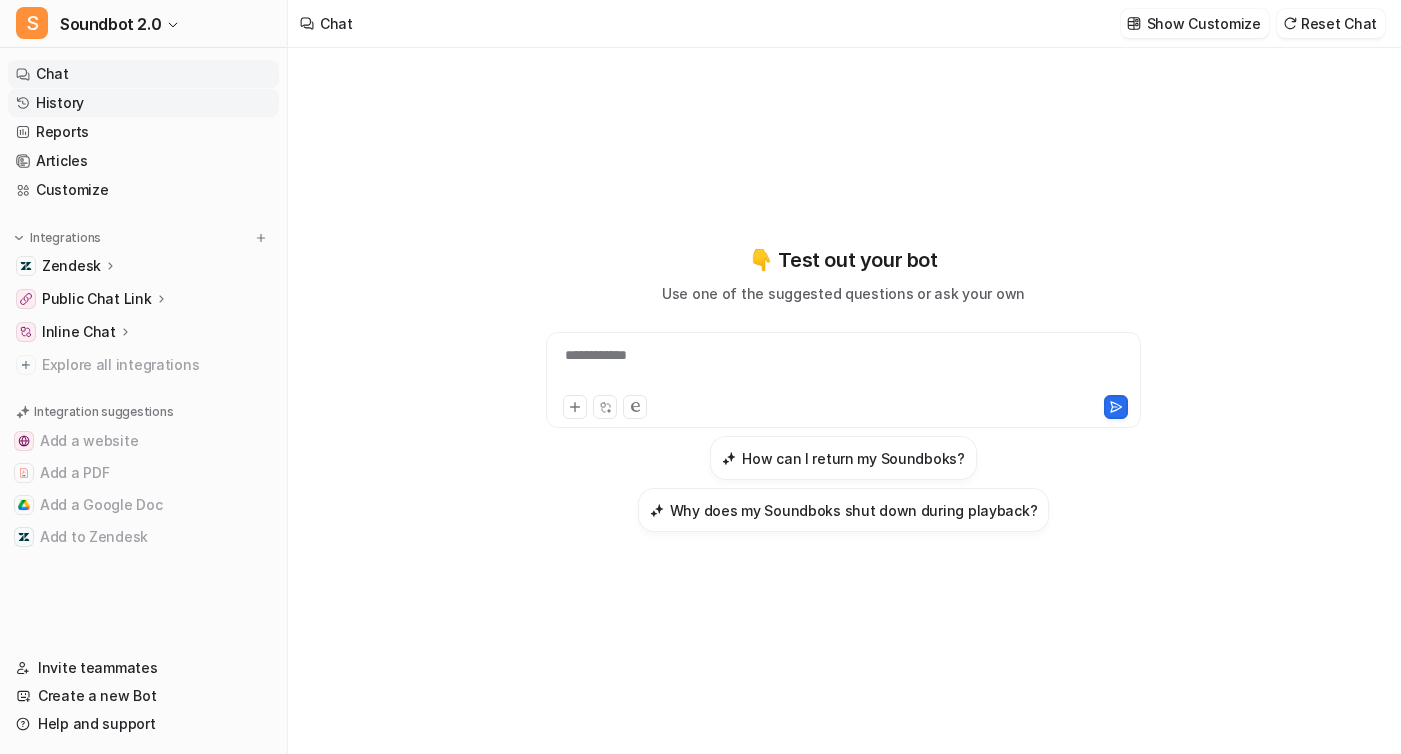 click on "History" at bounding box center [143, 103] 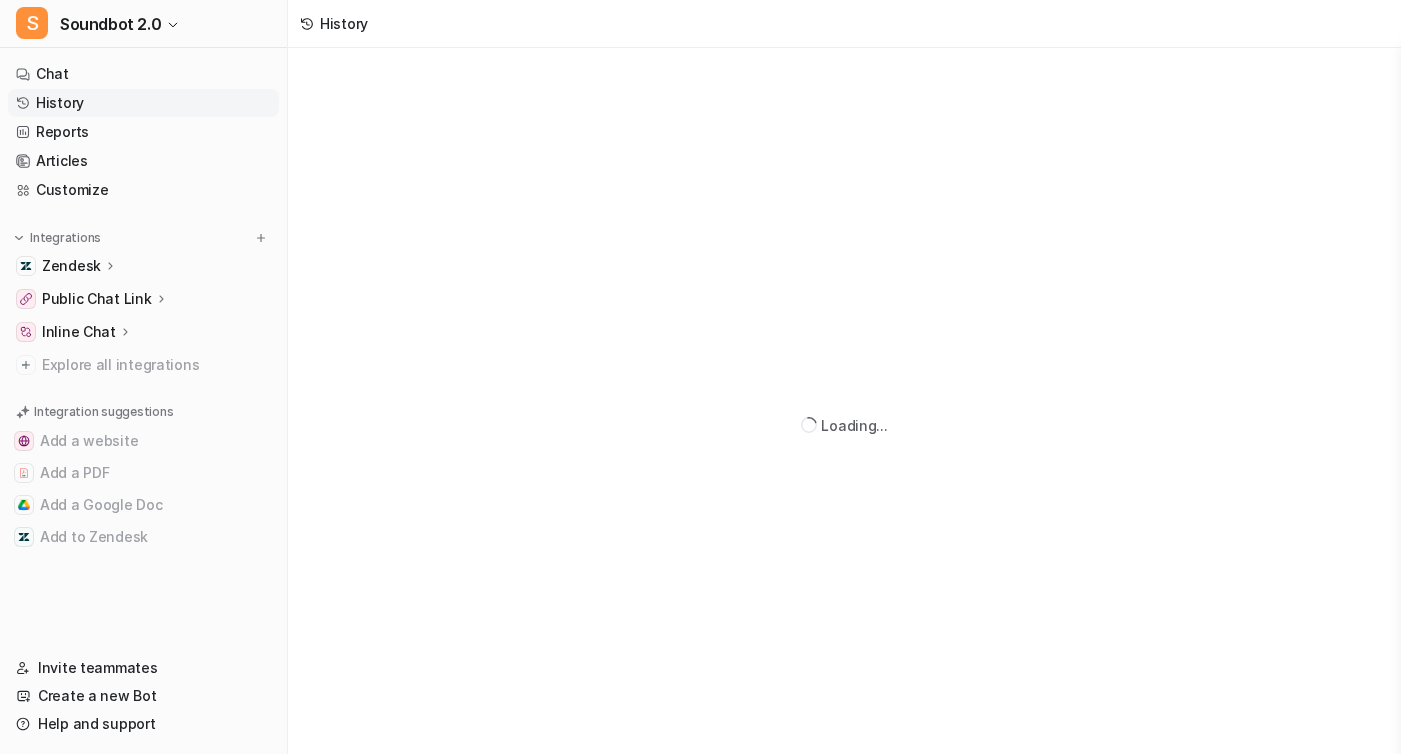 click on "History" at bounding box center [143, 103] 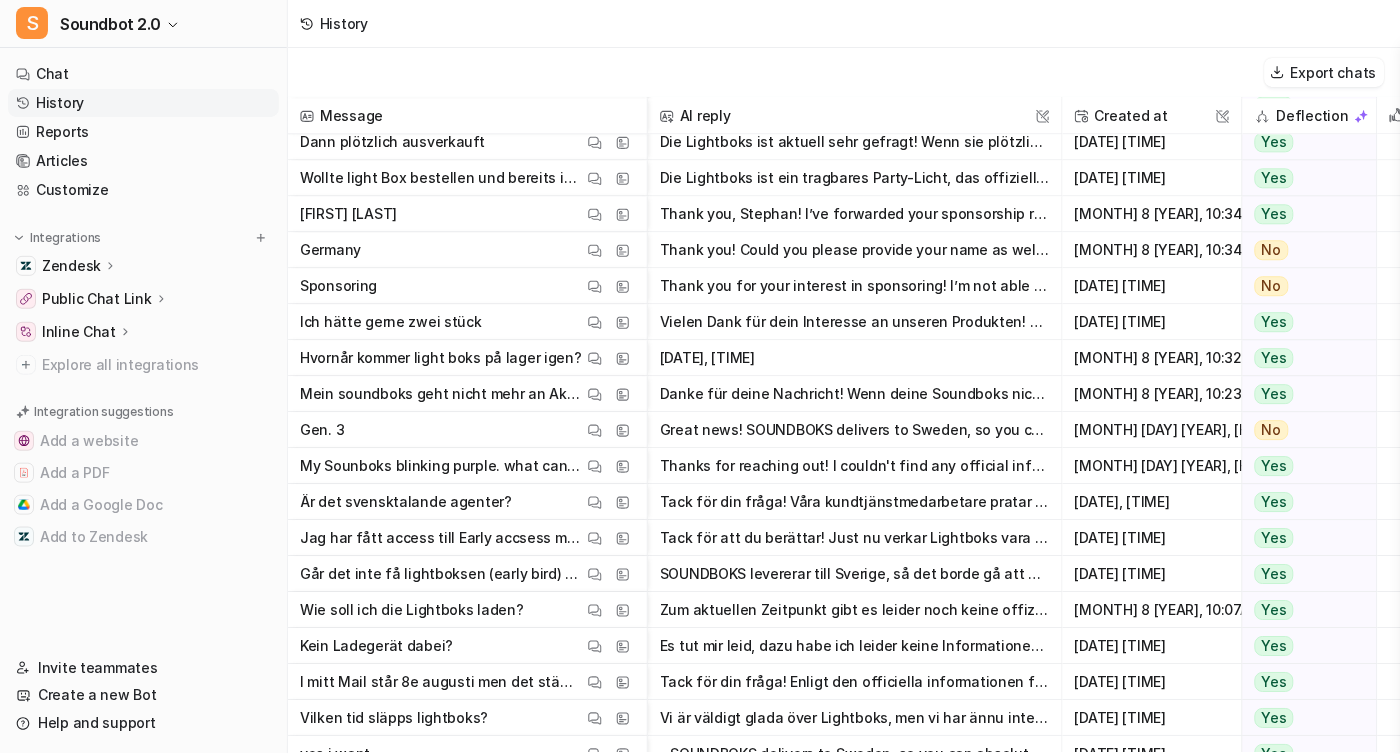 scroll, scrollTop: 2277, scrollLeft: 0, axis: vertical 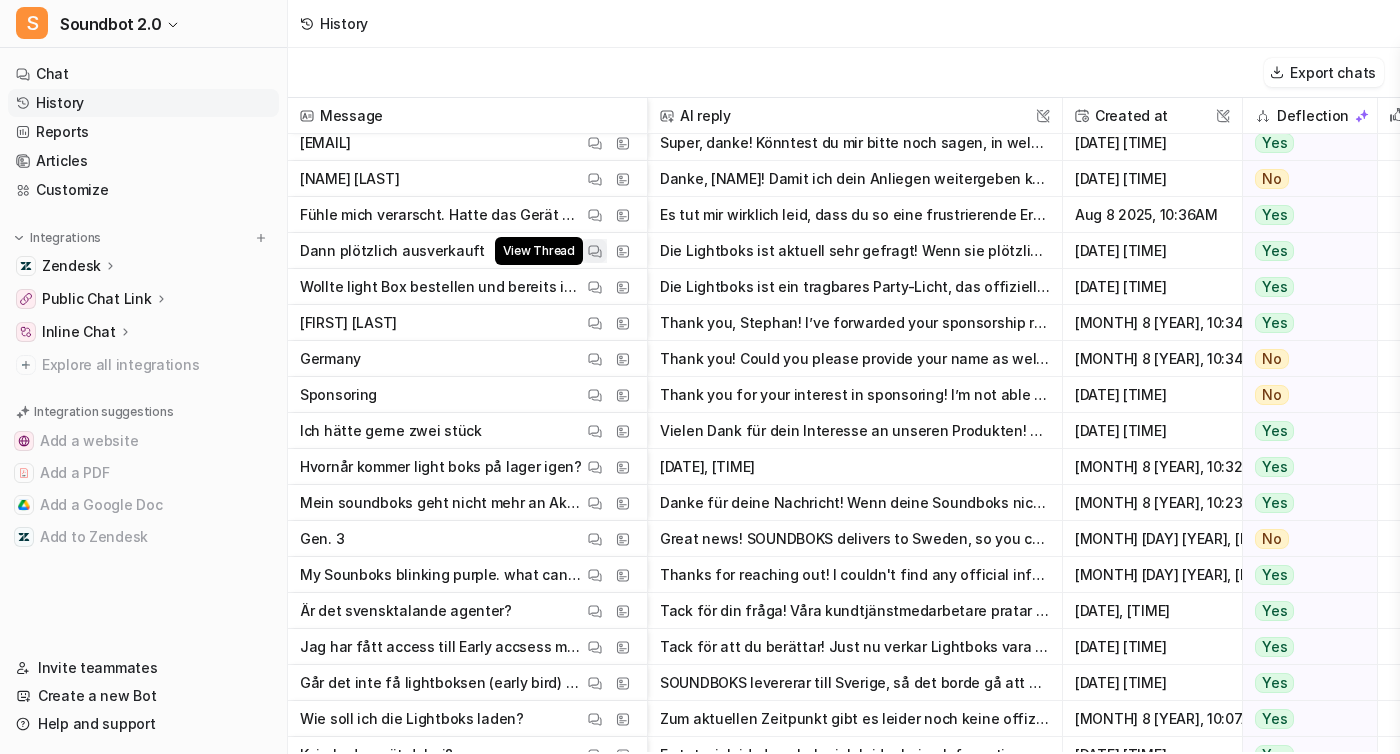 click on "View Thread" at bounding box center [539, 251] 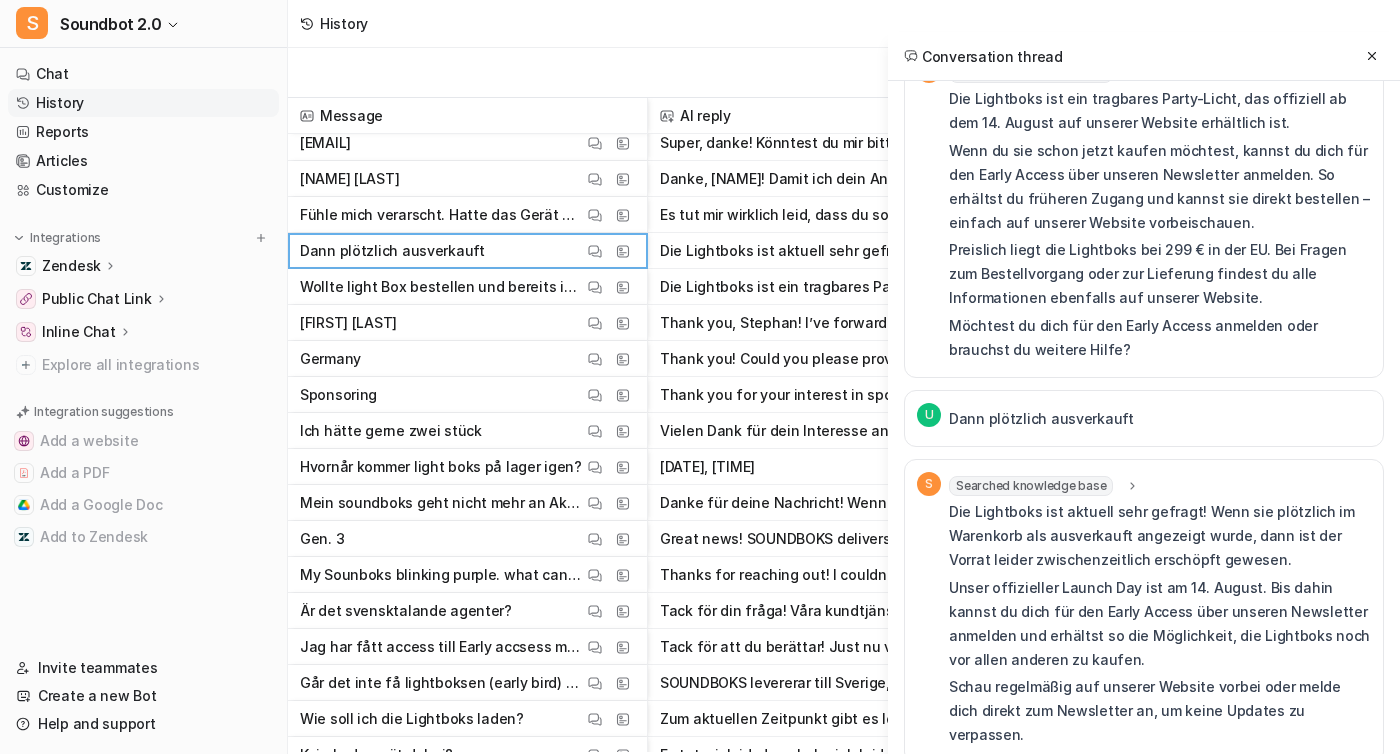 scroll, scrollTop: 0, scrollLeft: 0, axis: both 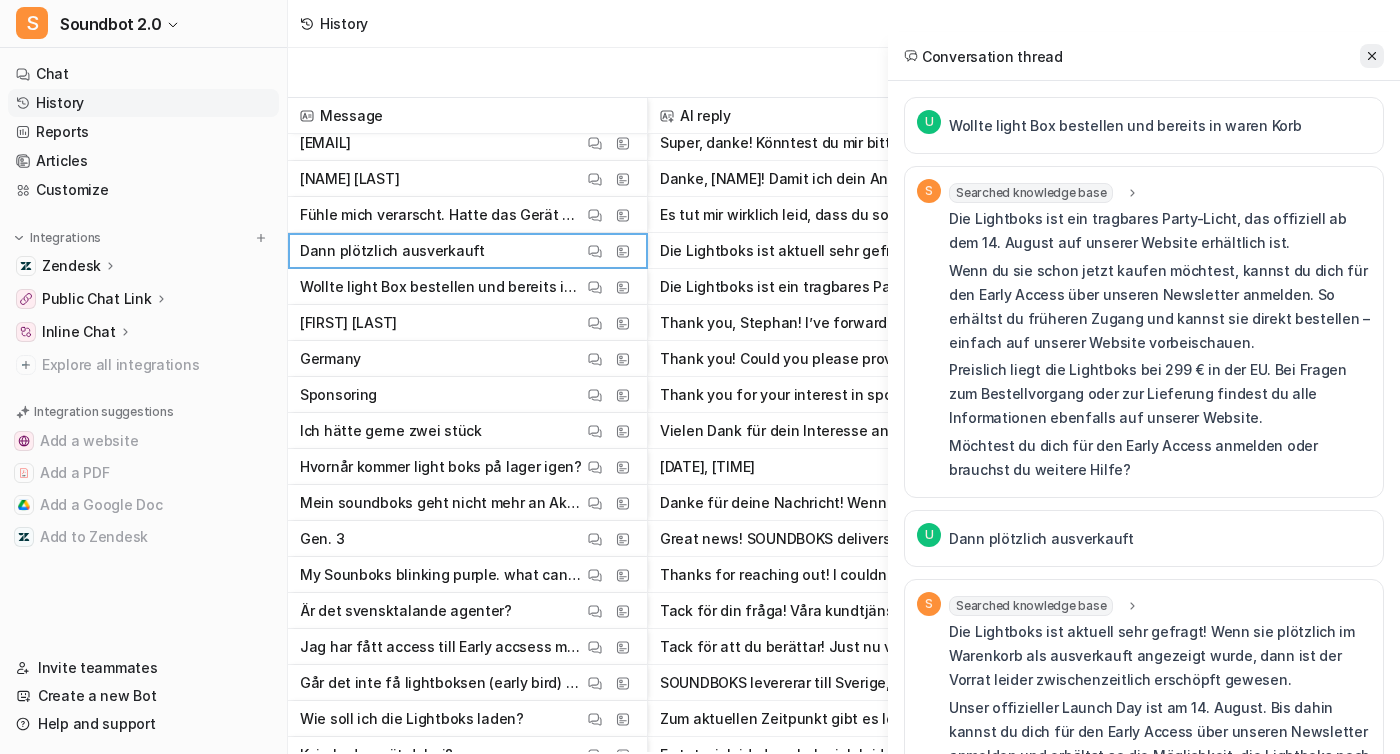 click 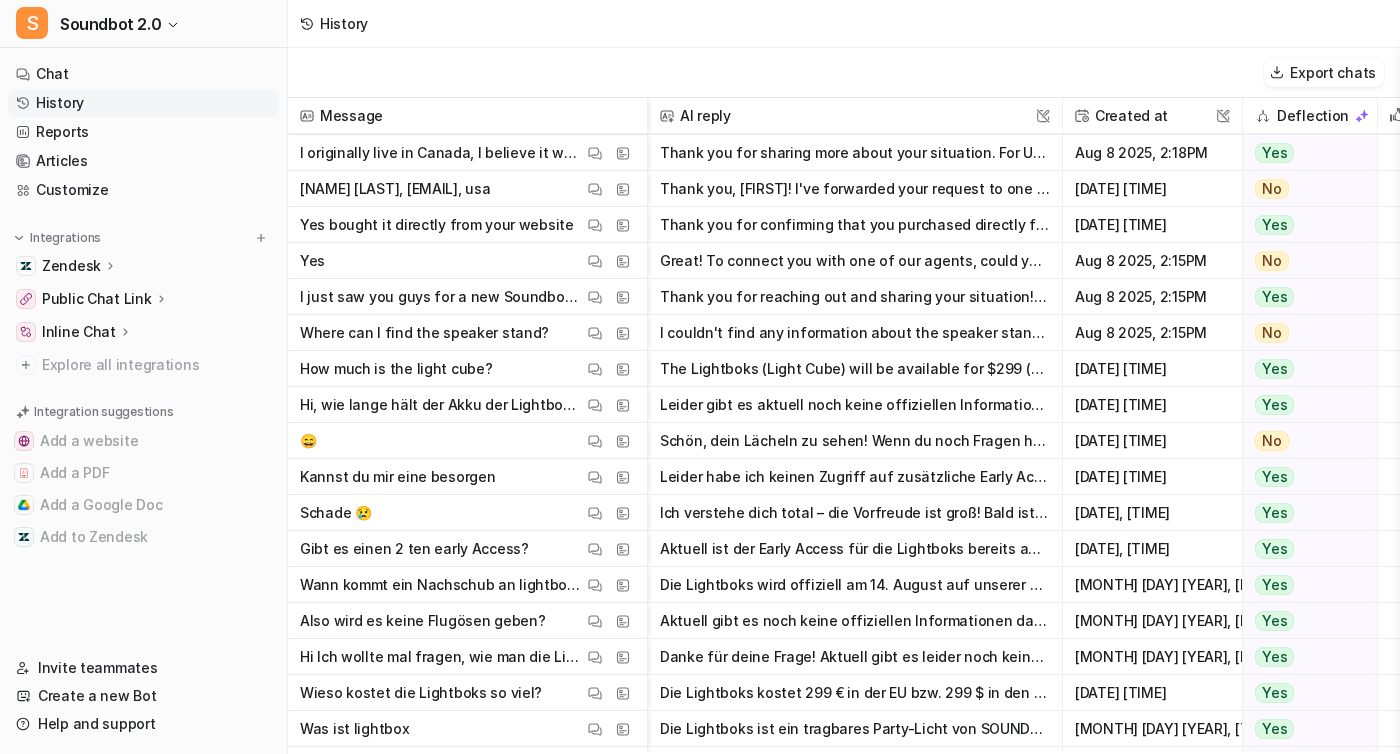 scroll, scrollTop: 0, scrollLeft: 0, axis: both 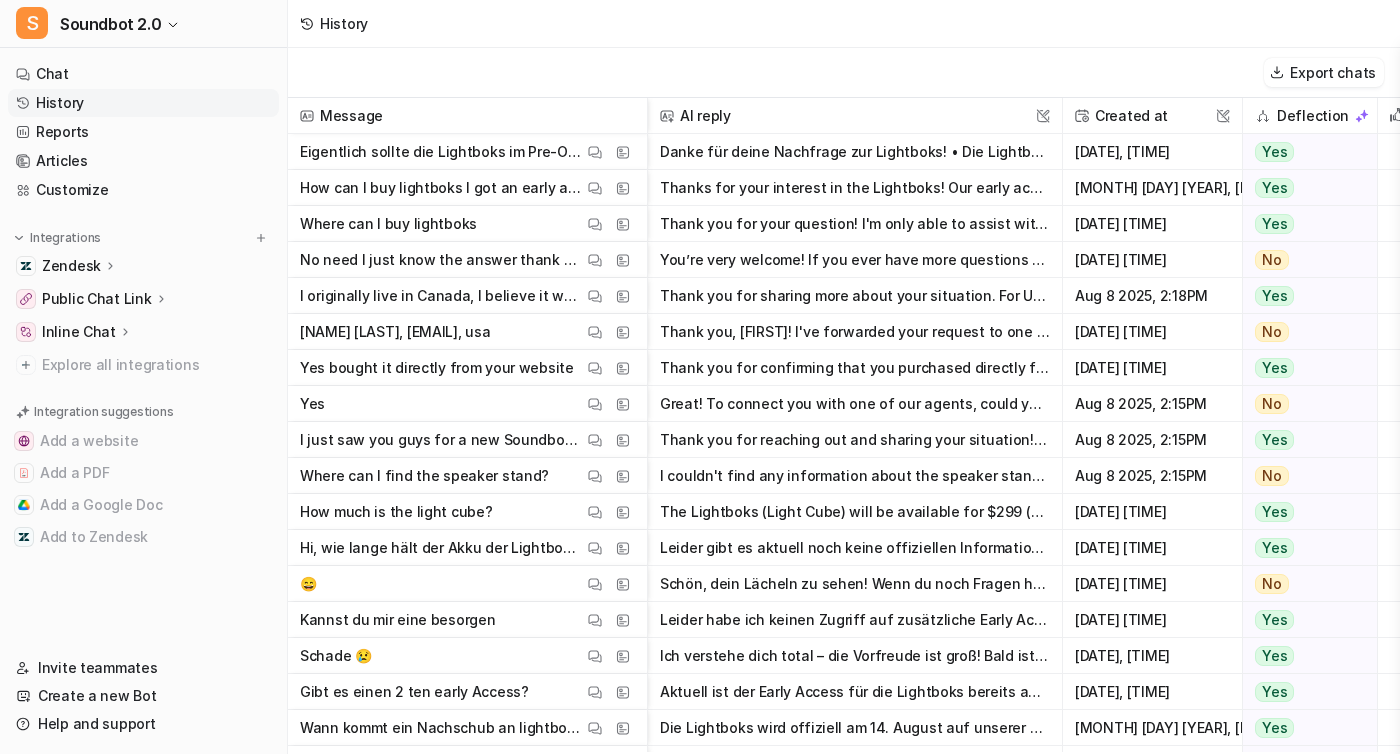 click on "Eigentlich sollte die Lightboks im Pre-Order verfügbar sein, allerdings kann ich noch keinen Preis sehen und auch nicht buchen?" at bounding box center (441, 152) 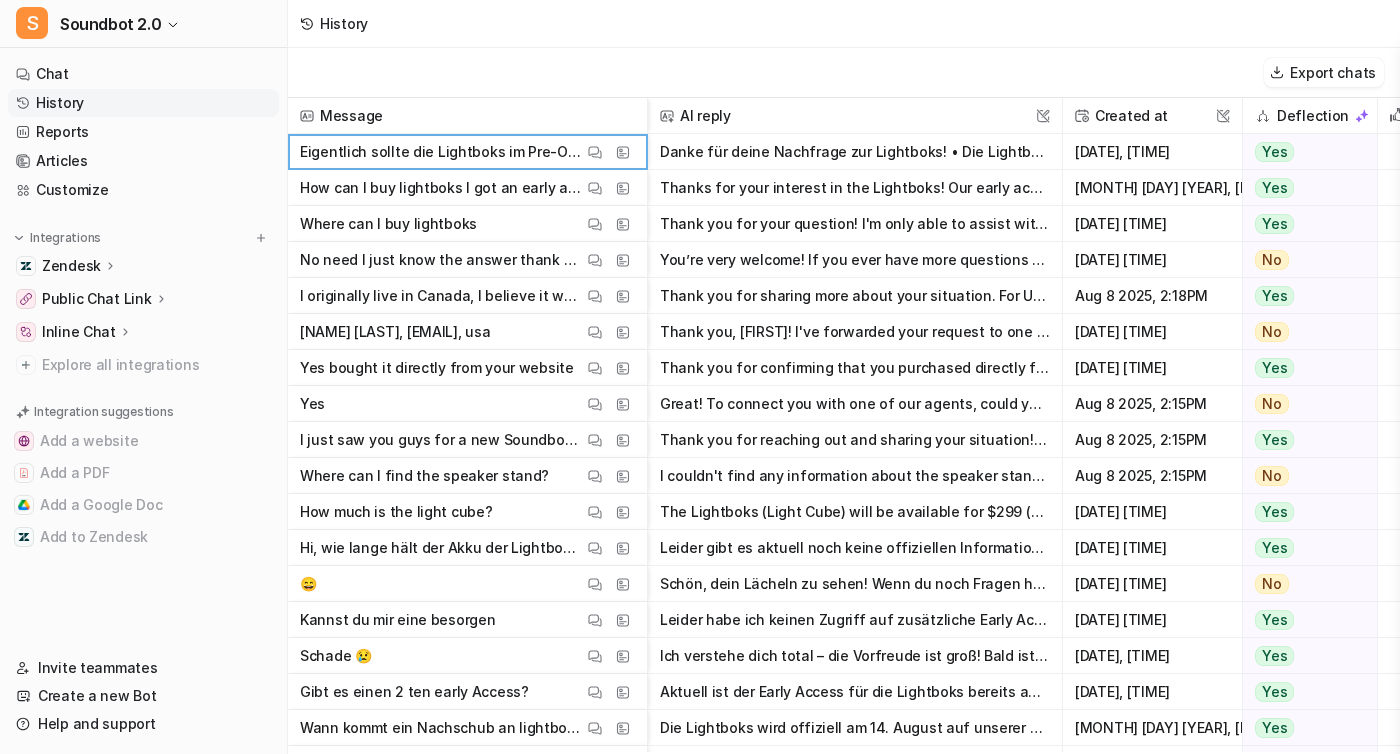 click on "Eigentlich sollte die Lightboks im Pre-Order verfügbar sein, allerdings kann ich noch keinen Preis sehen und auch nicht buchen?" at bounding box center [441, 152] 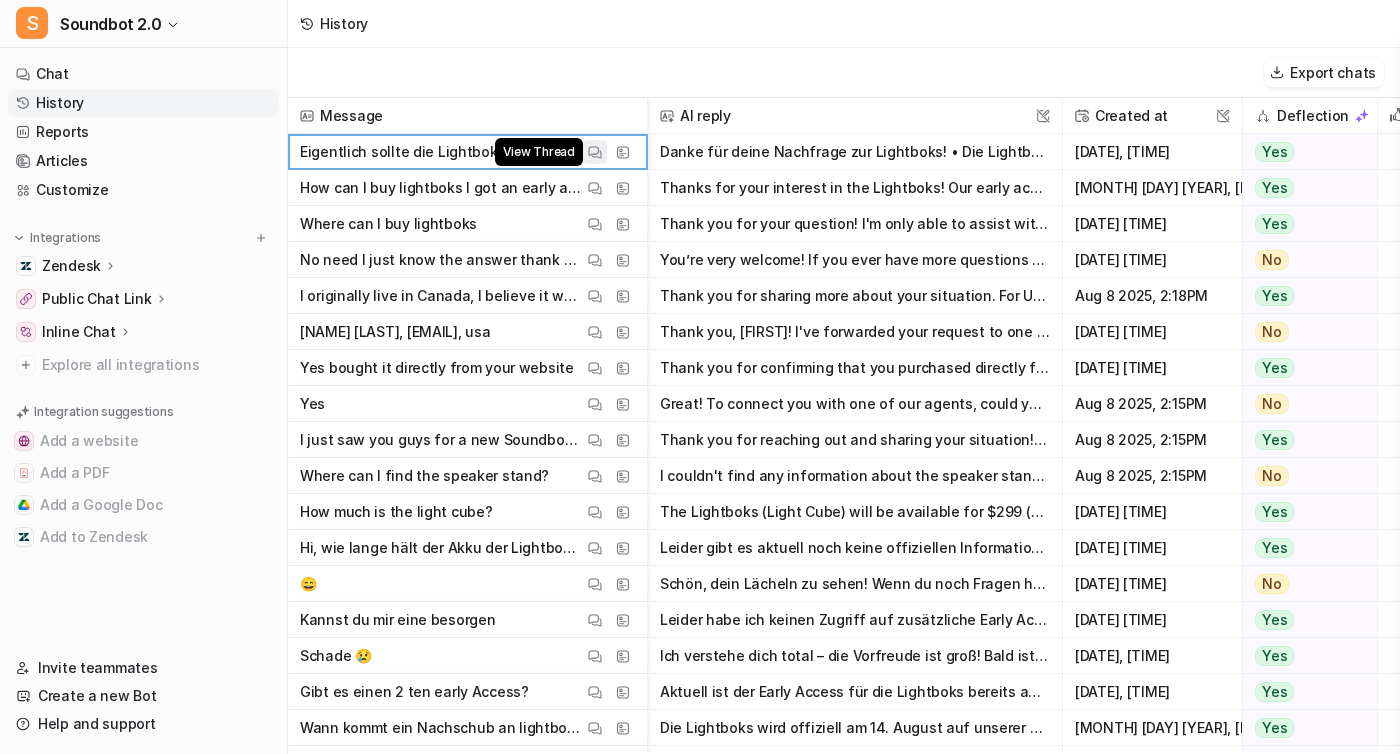 click at bounding box center (595, 152) 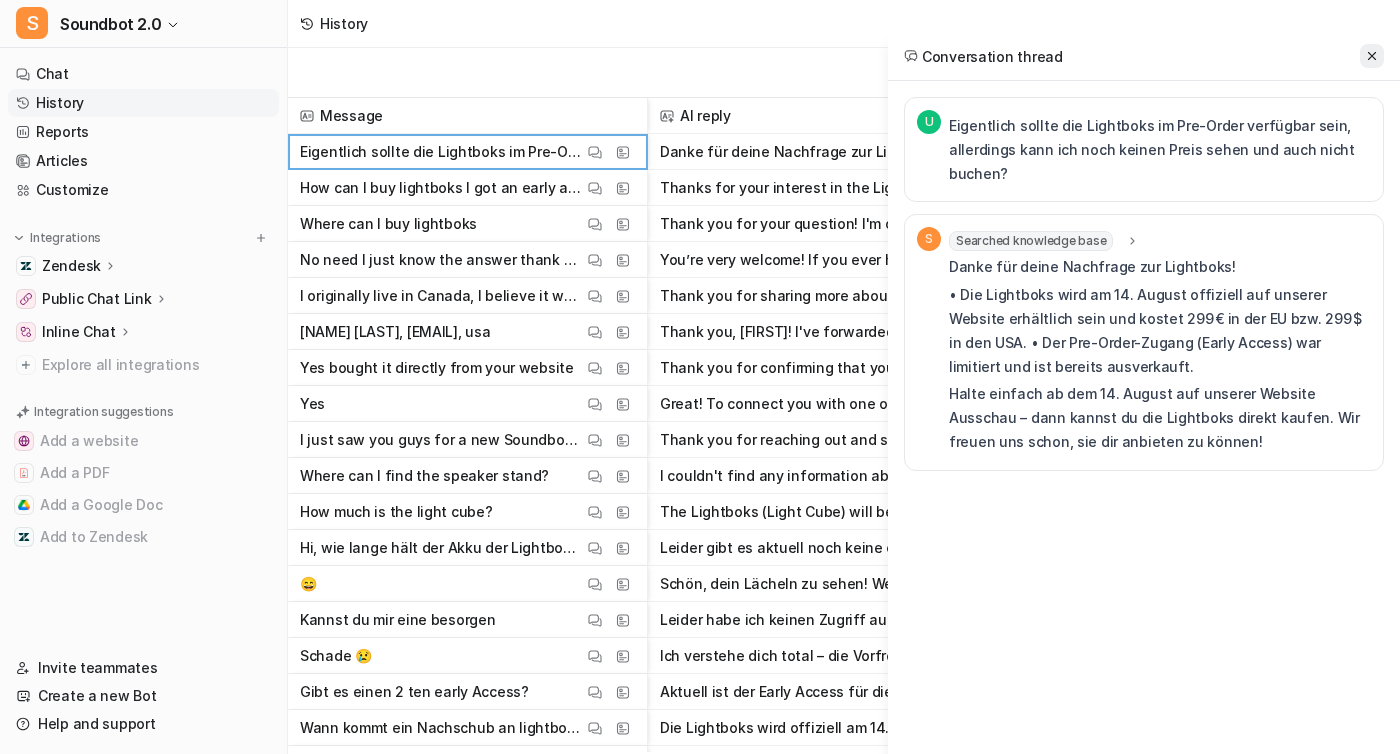 click 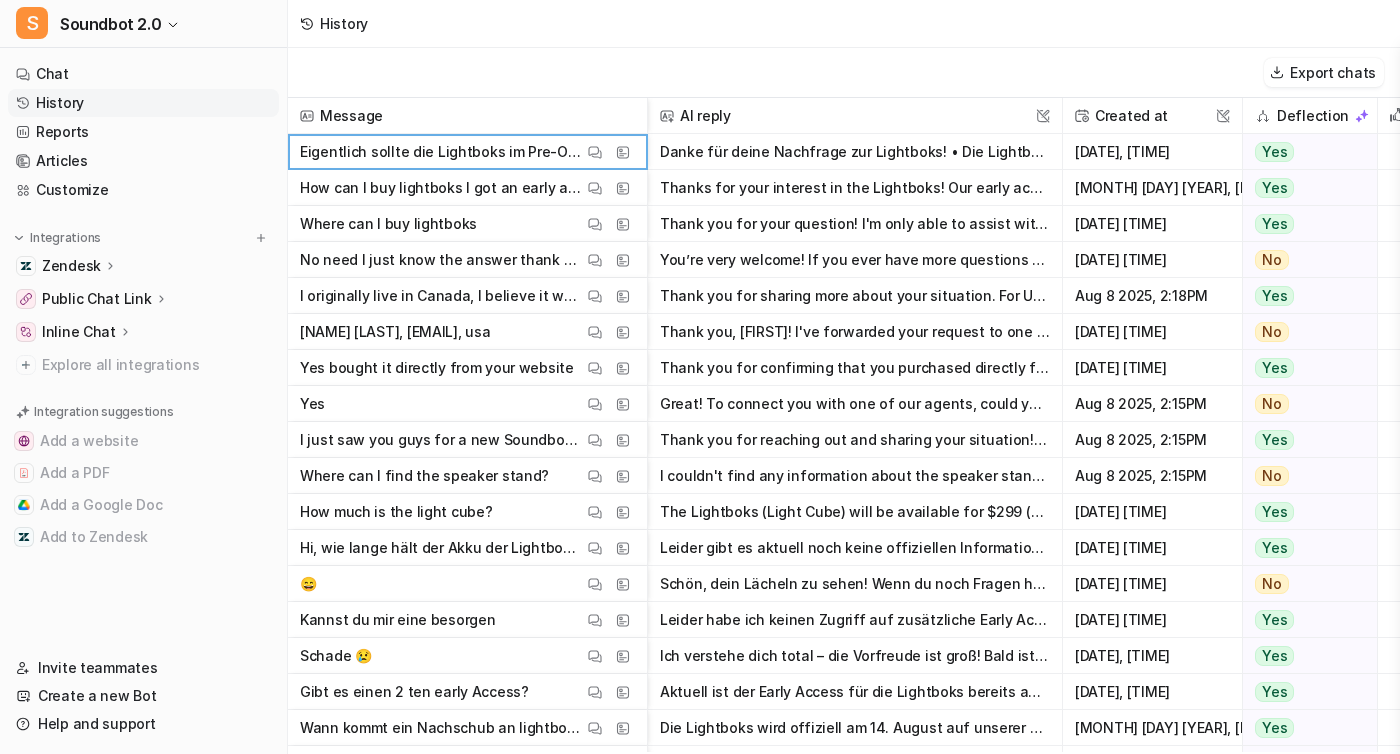 click on "Export chats Message AI reply This field cannot be modified Created at This field cannot be modified  Deflection  Feedback Gap in training Eigentlich sollte die Lightboks im Pre-Order verfügbar sein, allerdings kann ich noch keinen Preis sehen und auch nicht buchen? View Thread View Sources Danke für deine Nachfrage zur Lightboks!
• Die Lightboks wird am 14. August offiziell auf unserer Website erhältlich sein und kostet 299†€ in der EU bzw. 299†‰ in den USA.
• Der Pre-Order-Zugang (Ear [DATE] [TIME] Yes The AI addressed the user's inquiry by providing key details about the Lightboks' availability and pricing. It informed the user that the product would be officially available on August 14th and listed the price for the EU and USA. Additionally, it explained why the user couldn't see the price or book the item yet, stating that the Pre-Order (Early Access) was limited and already sold out. No Gap How can I buy lightboks I got an early access email  View Thread View Sources Yes No Gap Yes No" at bounding box center [844, 400] 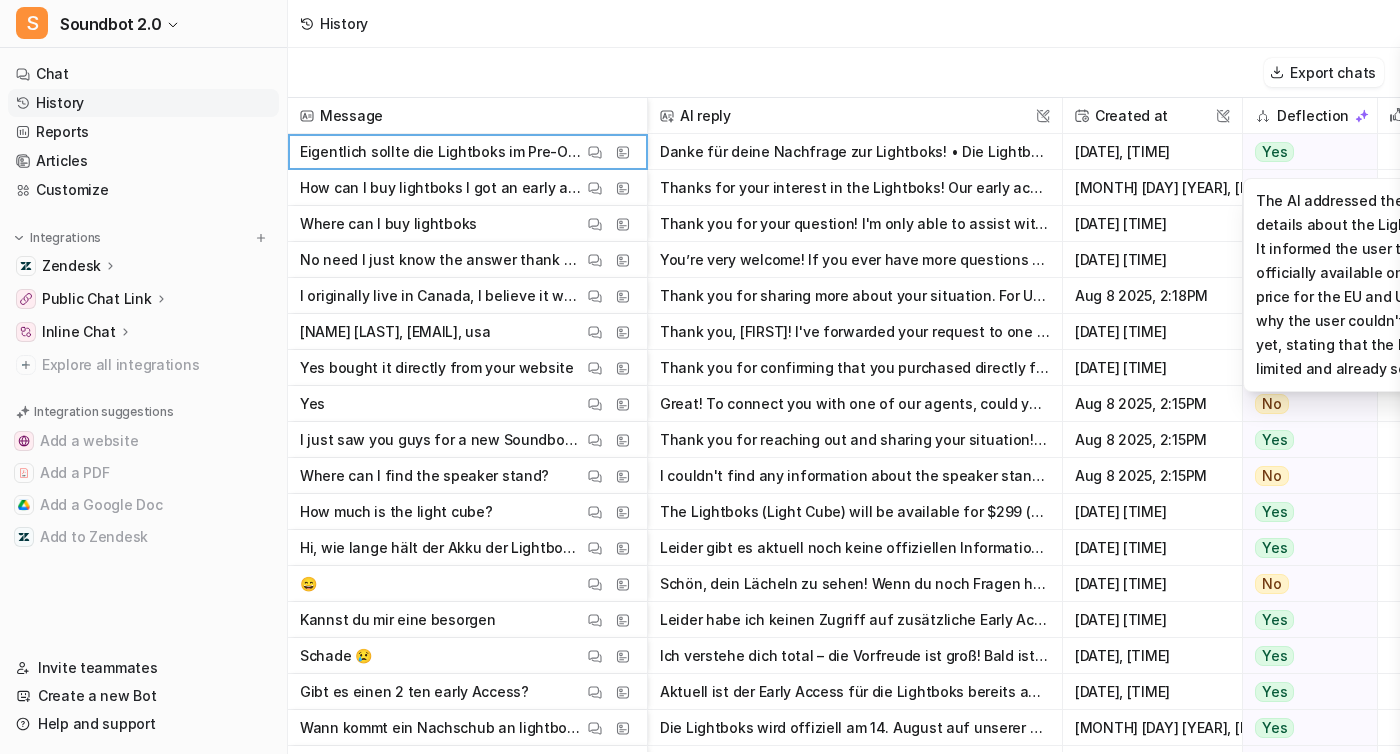 scroll, scrollTop: 0, scrollLeft: 406, axis: horizontal 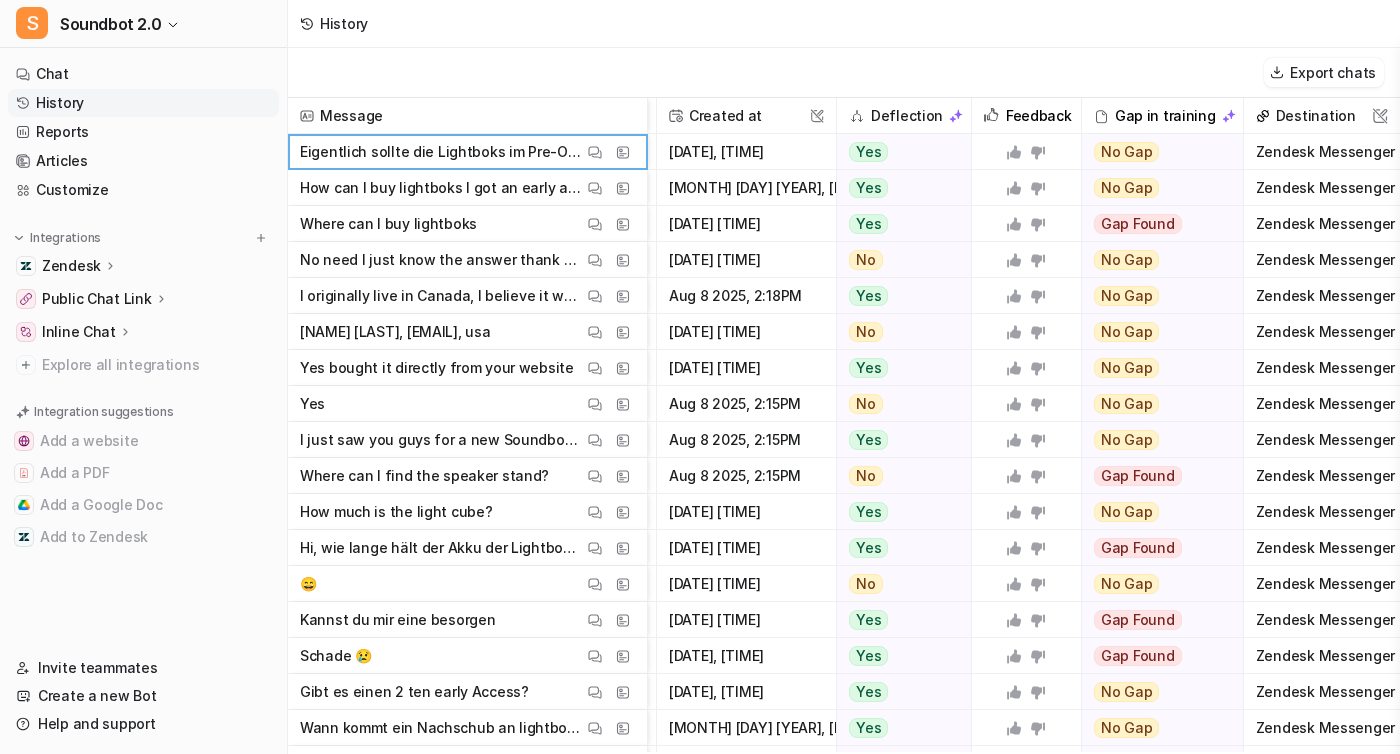 click on "Where can I buy lightboks View Thread View Sources" at bounding box center (467, 224) 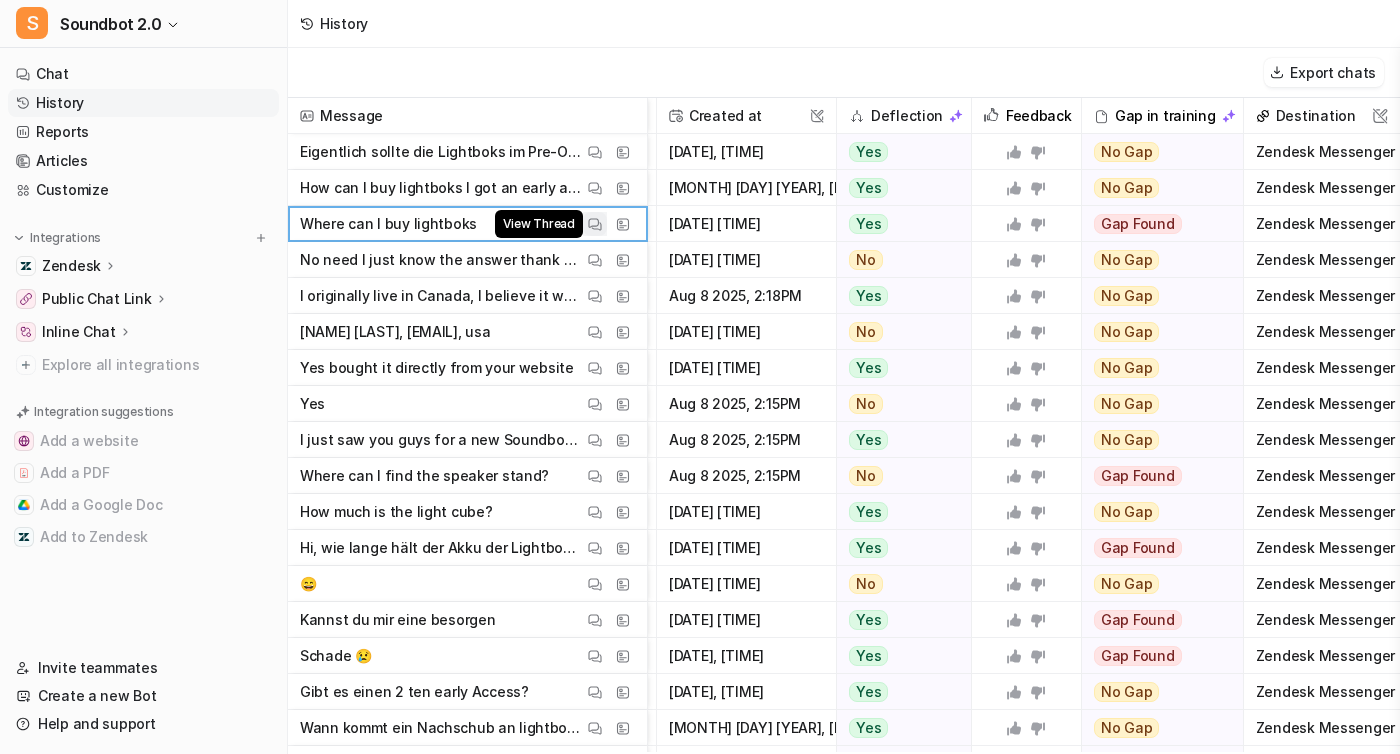 click at bounding box center [595, 224] 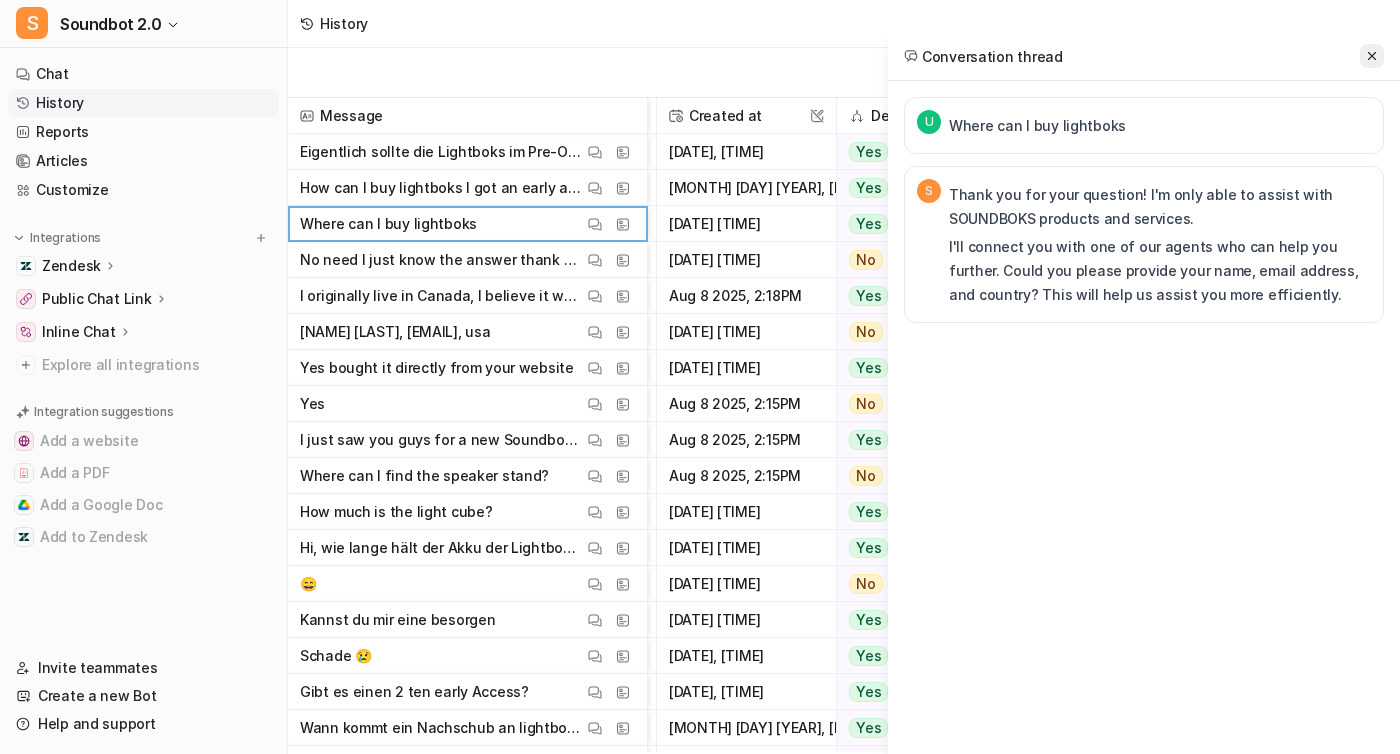 click at bounding box center (1372, 56) 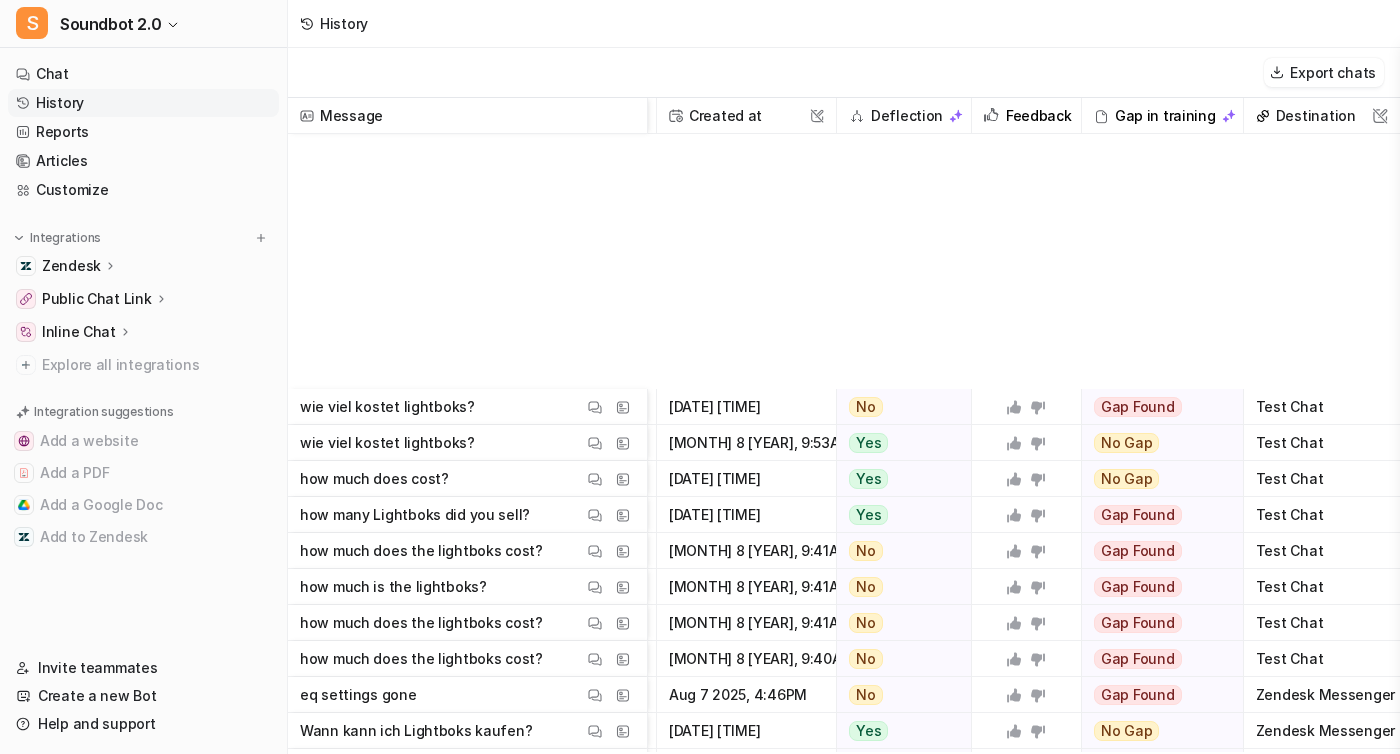scroll, scrollTop: 3450, scrollLeft: 406, axis: both 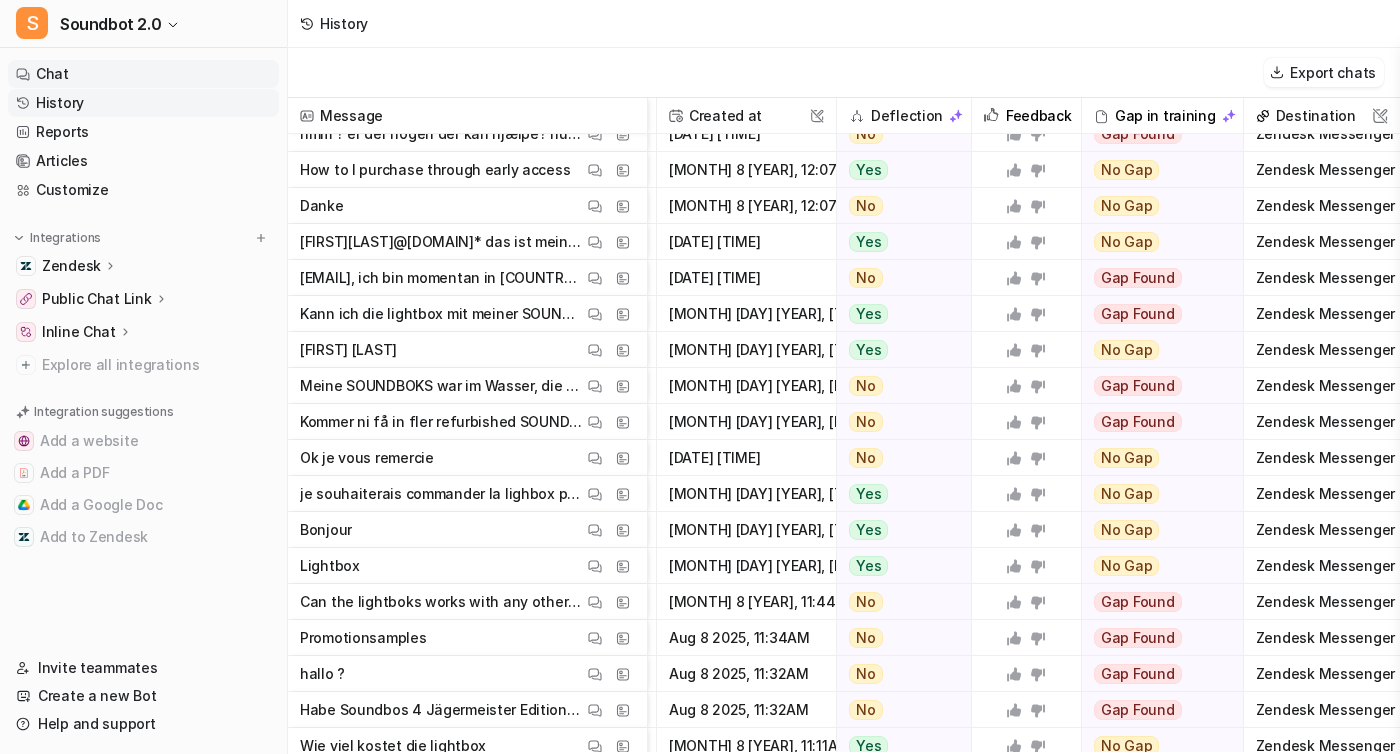 click on "Chat" at bounding box center (143, 74) 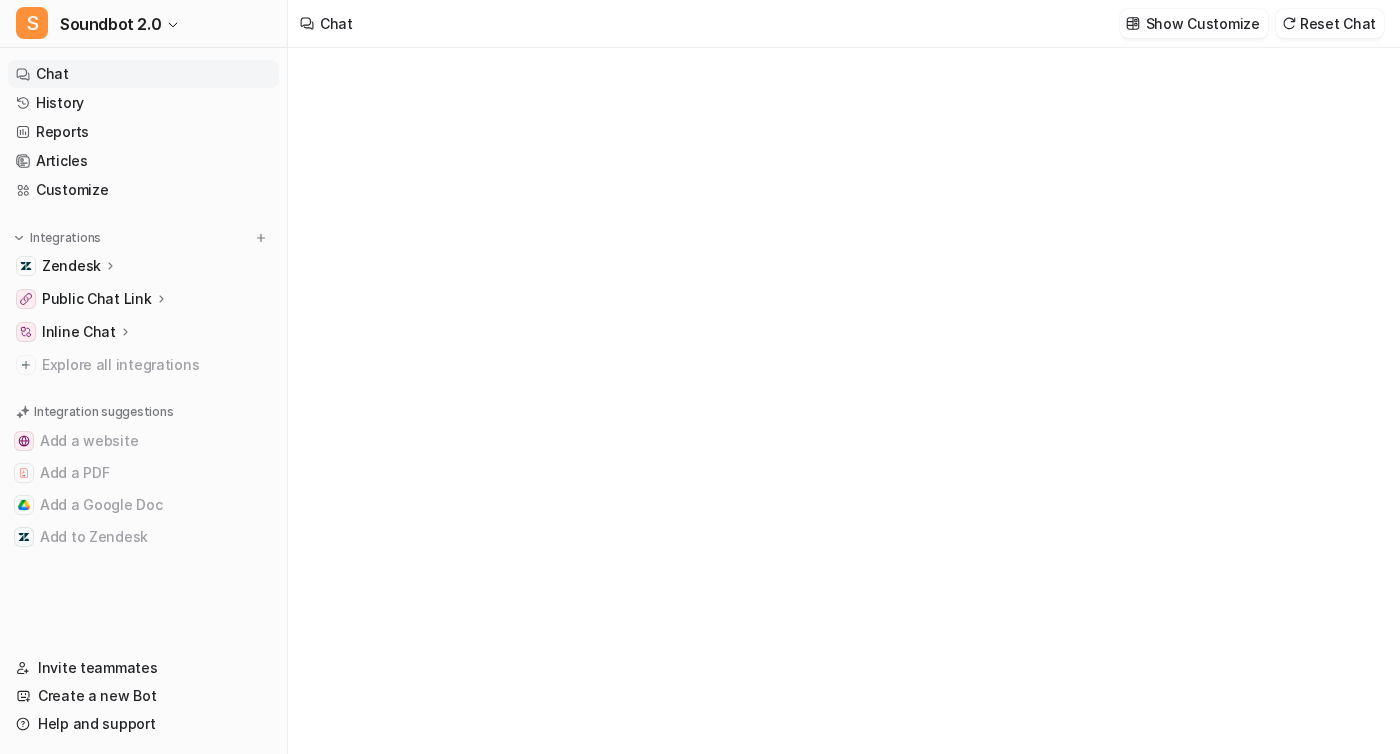 type on "**********" 